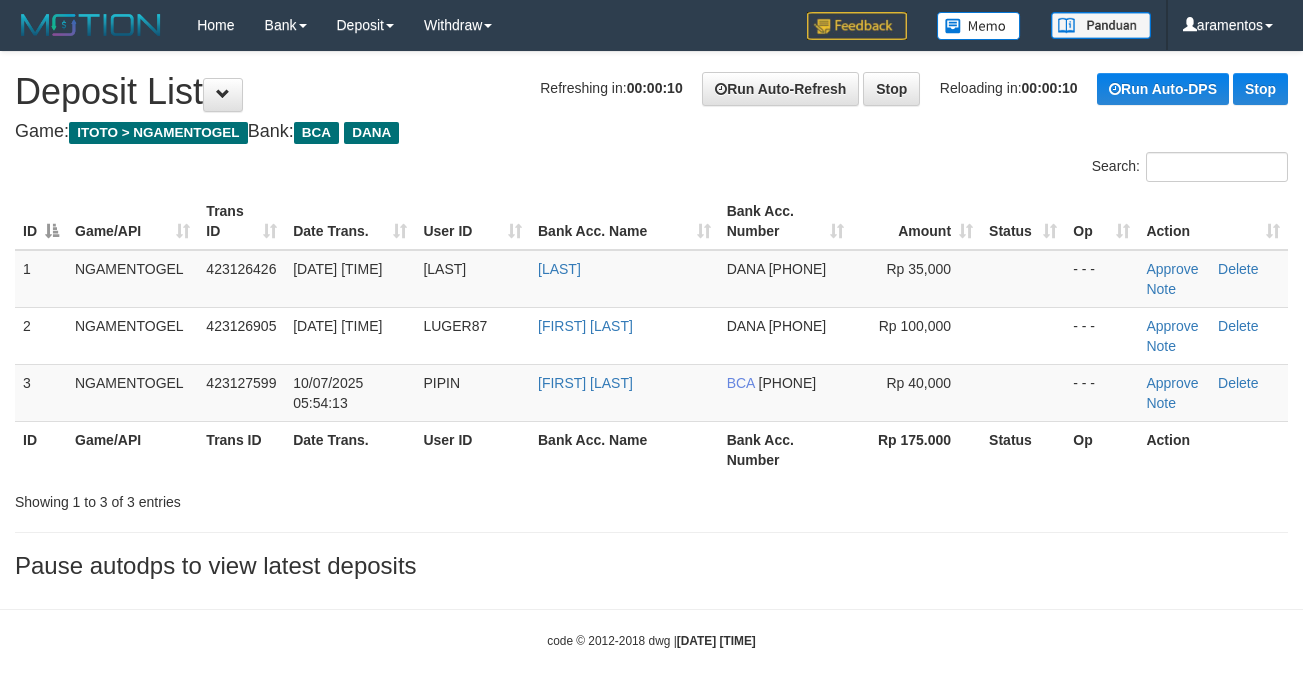 scroll, scrollTop: 0, scrollLeft: 0, axis: both 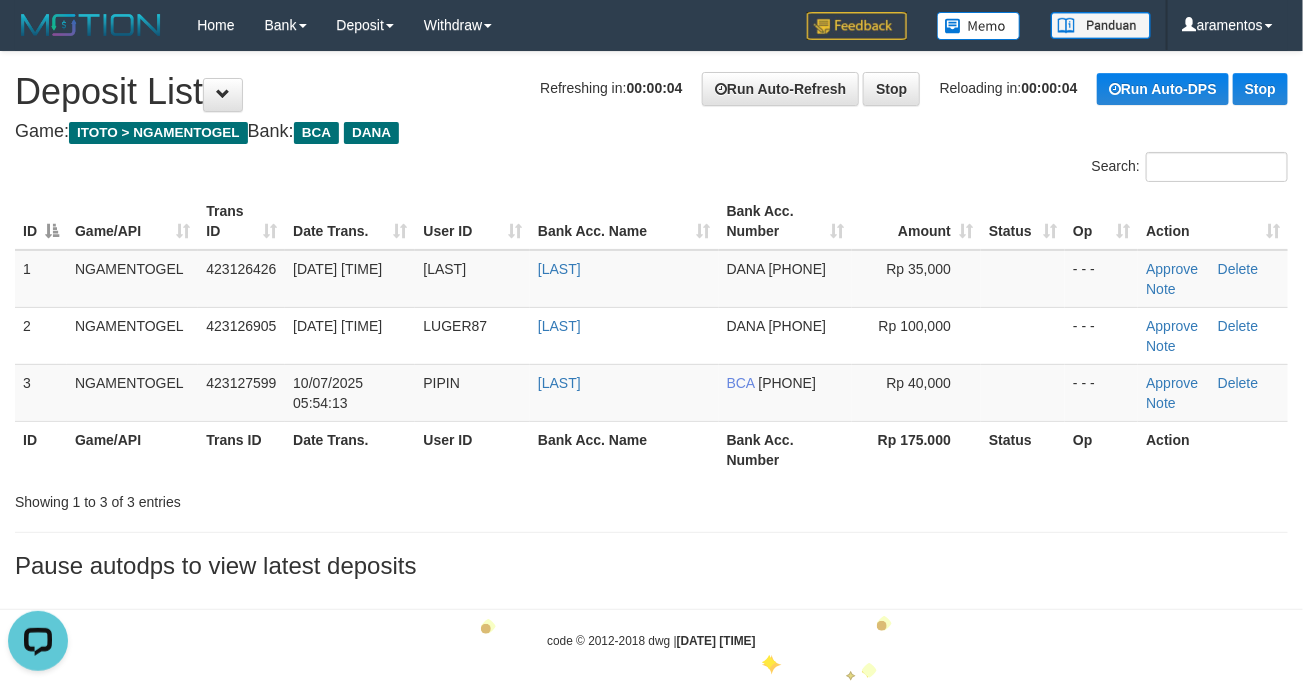 click on "Pause autodps to view latest deposits" at bounding box center [651, 566] 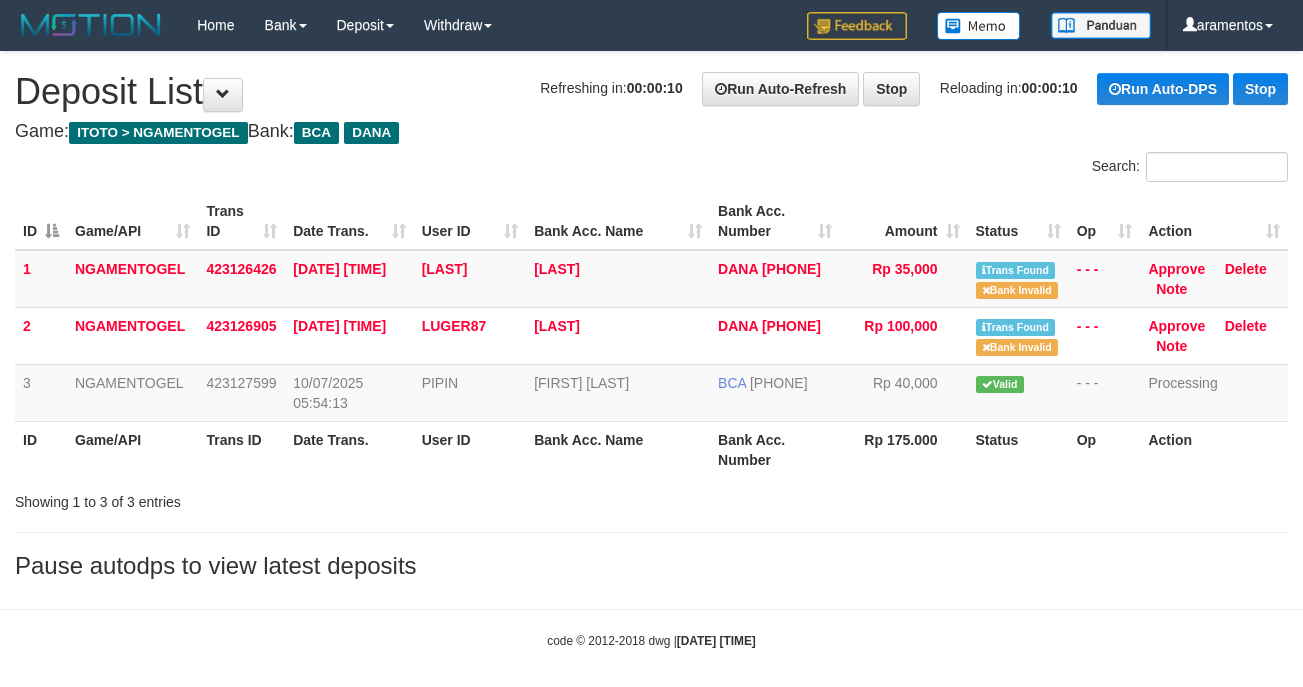 scroll, scrollTop: 0, scrollLeft: 0, axis: both 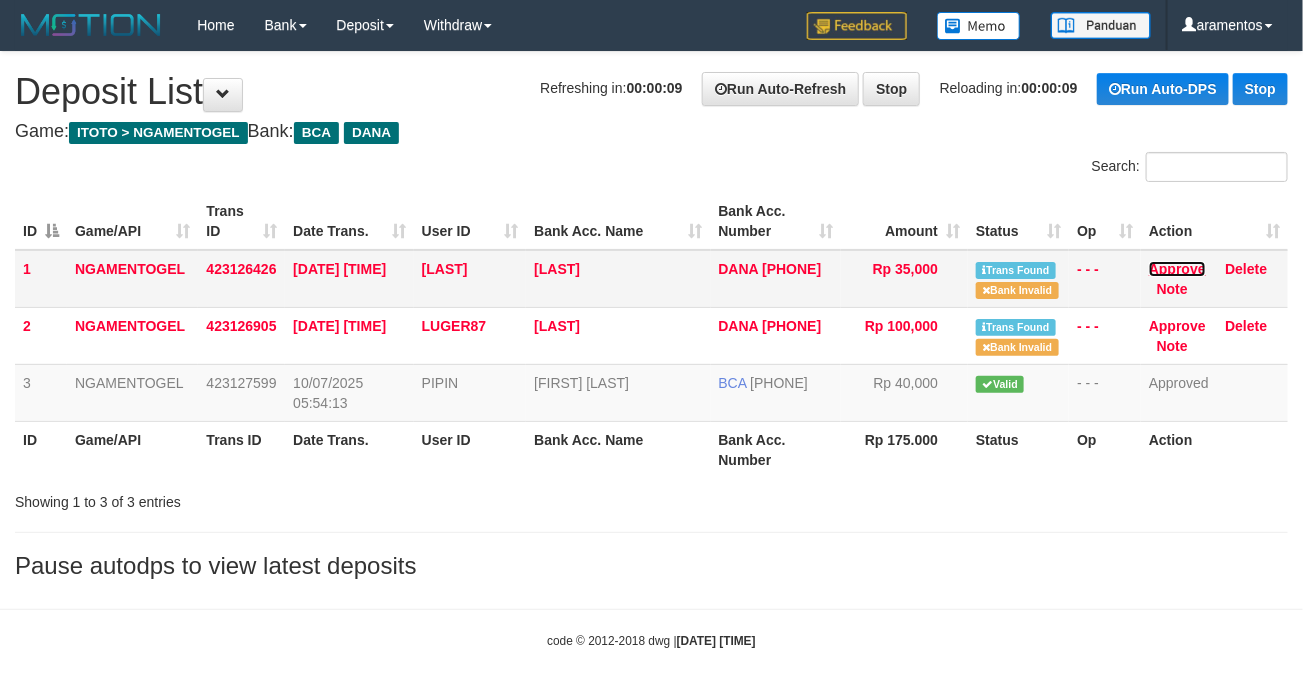click on "Approve" at bounding box center [1177, 269] 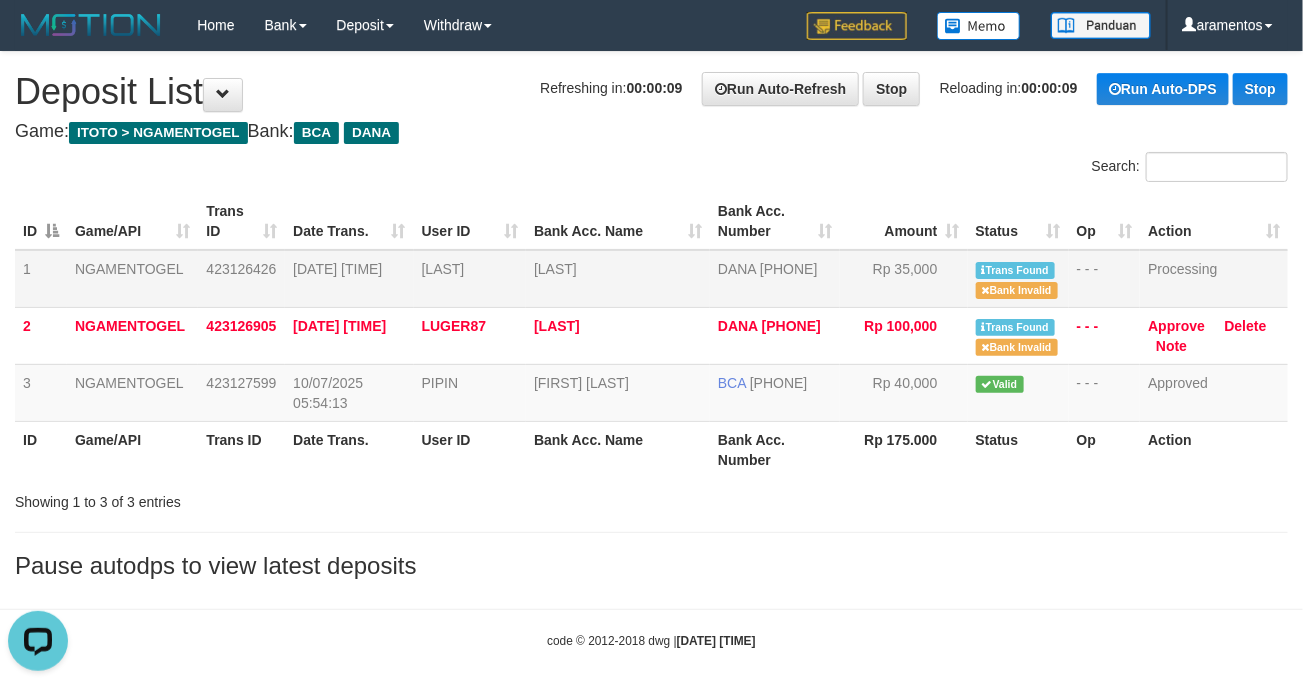 scroll, scrollTop: 0, scrollLeft: 0, axis: both 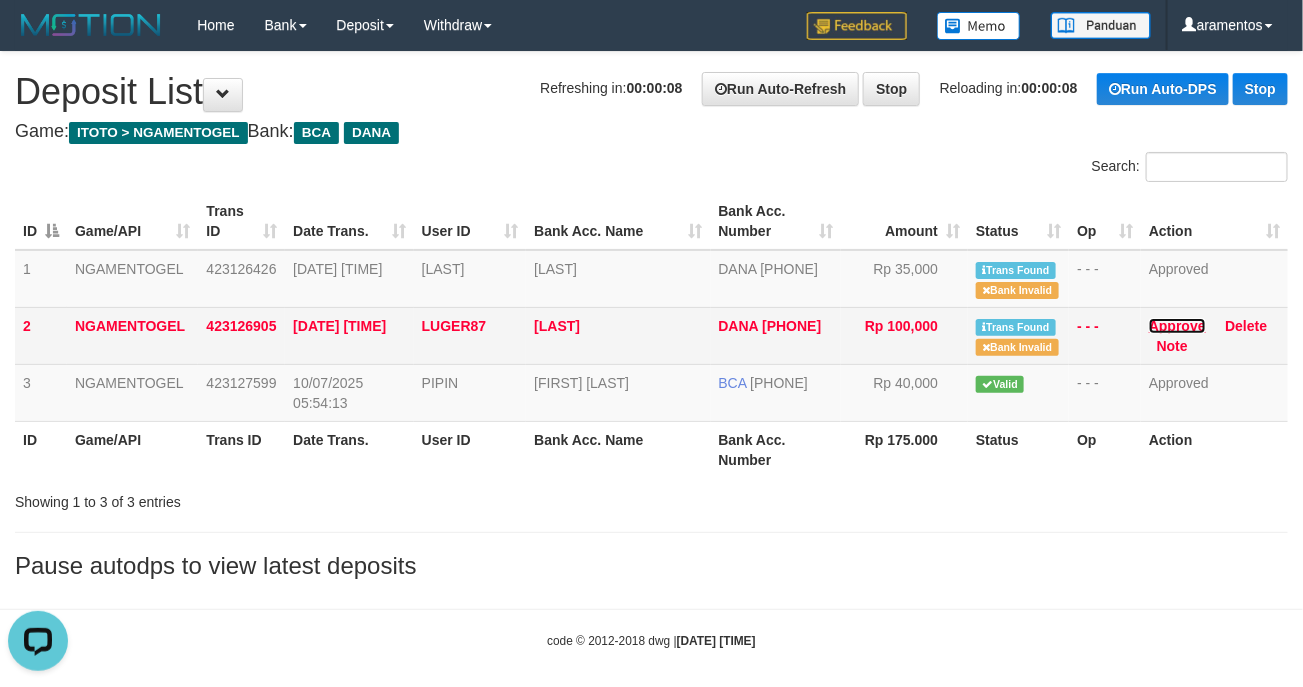 click on "Approve" at bounding box center (1177, 326) 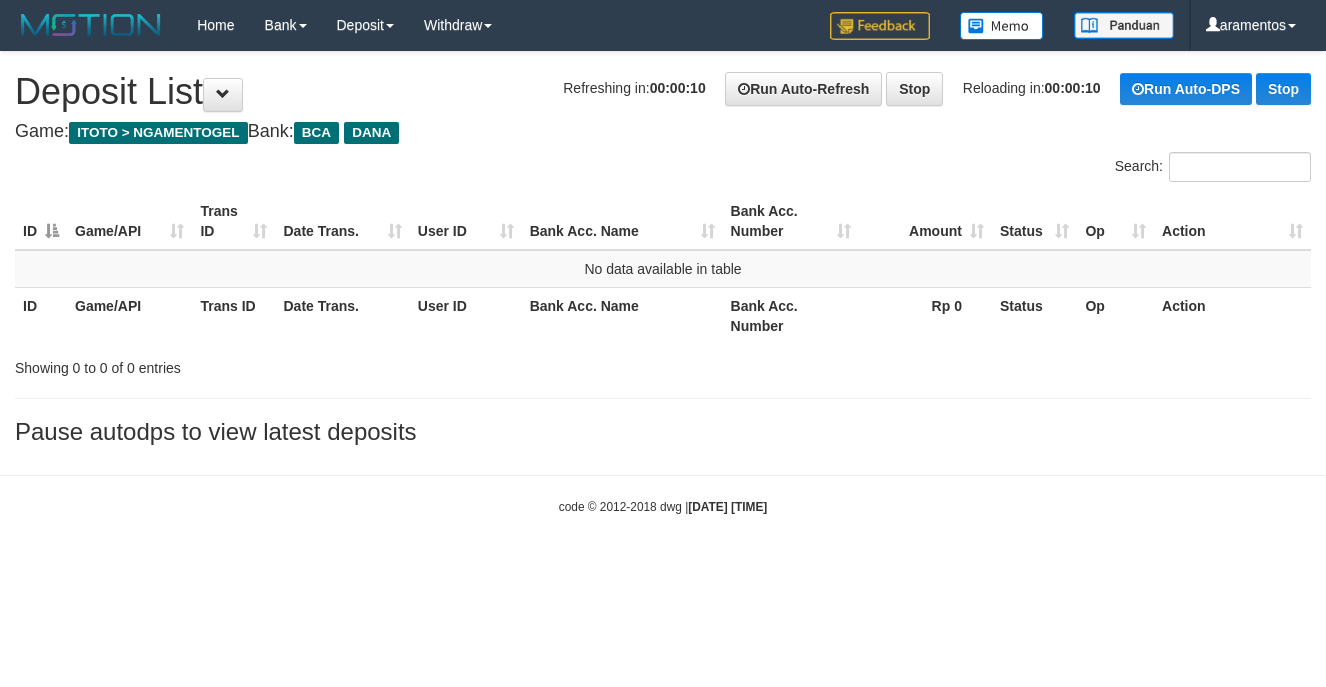 scroll, scrollTop: 0, scrollLeft: 0, axis: both 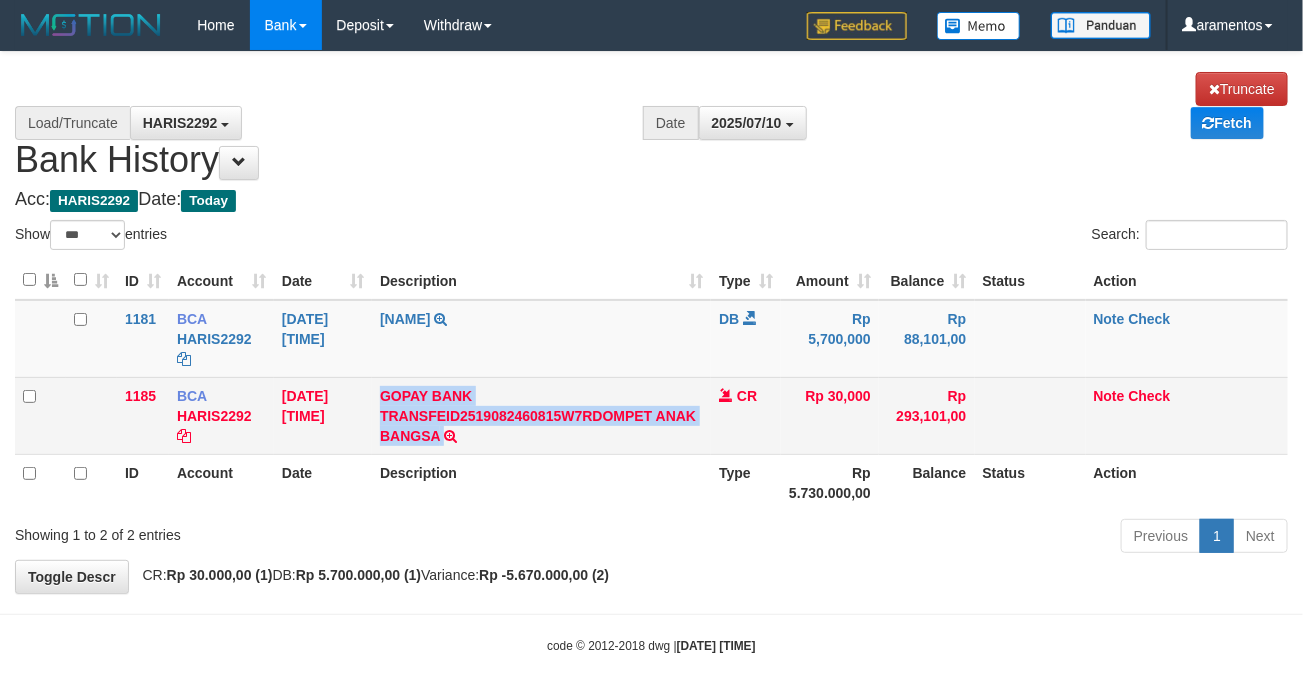 drag, startPoint x: 376, startPoint y: 394, endPoint x: 505, endPoint y: 444, distance: 138.351 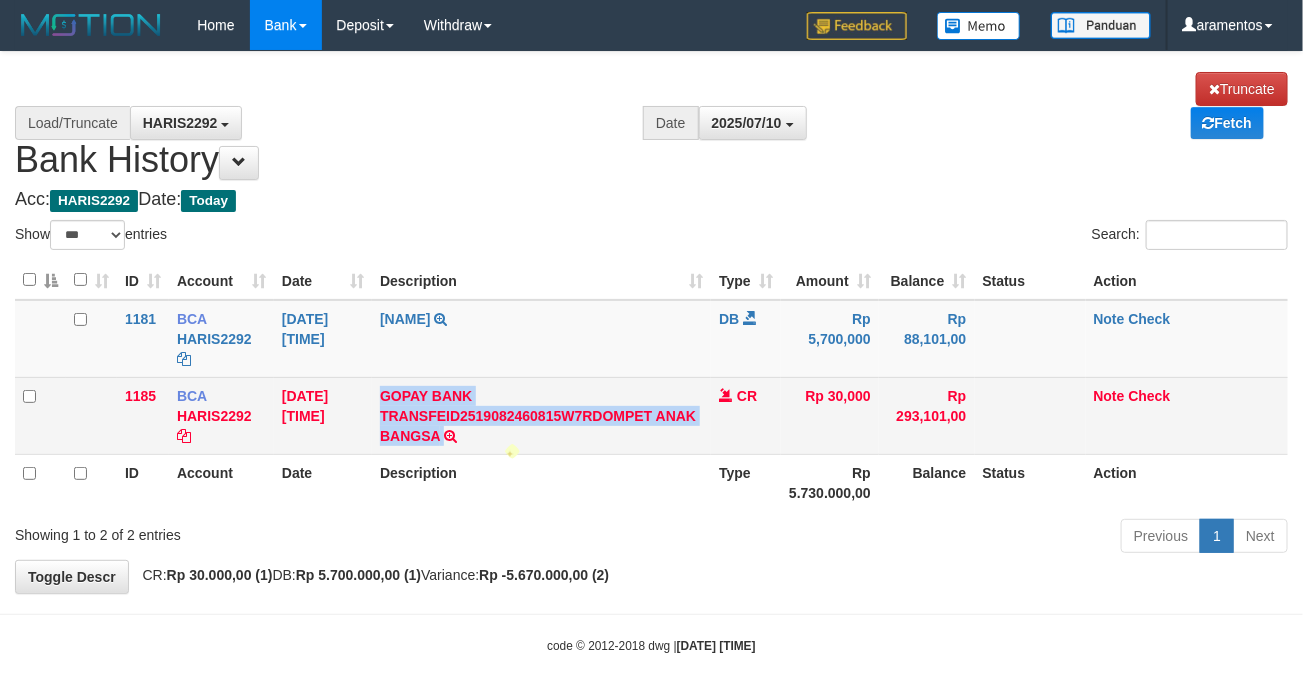 copy on "GOPAY BANK TRANSFEID2519082460815W7RDOMPET ANAK BANGSA" 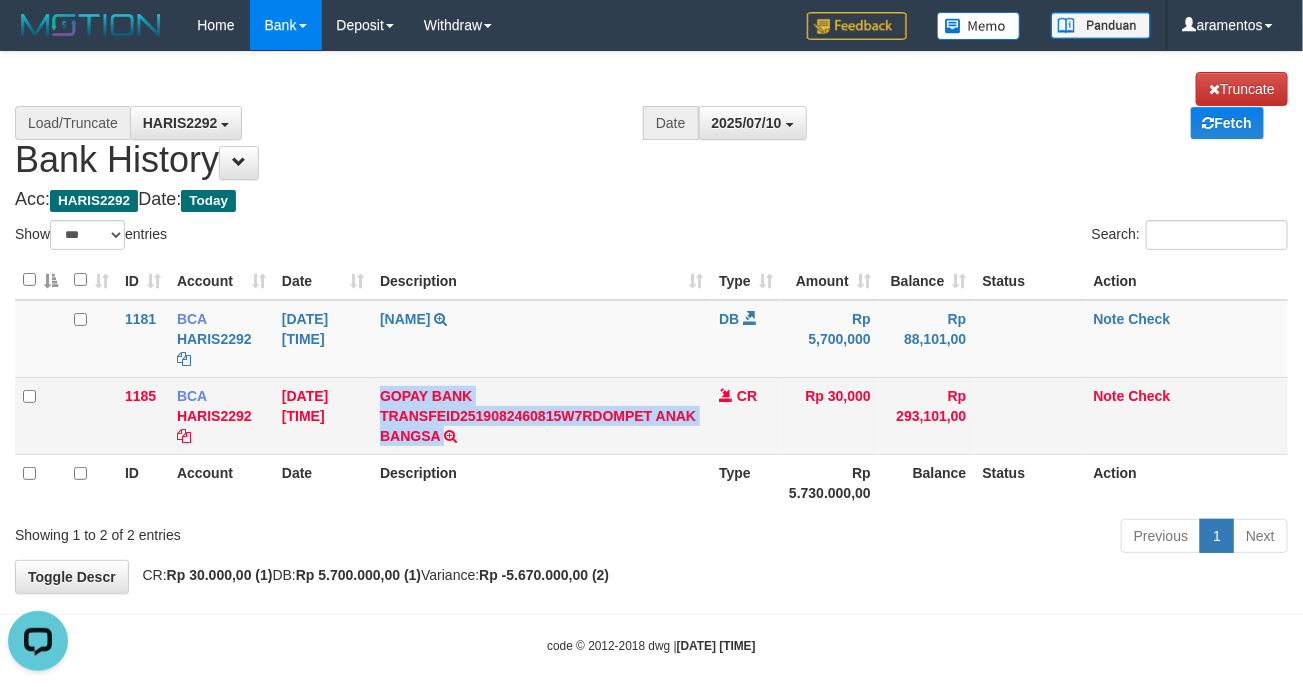 scroll, scrollTop: 0, scrollLeft: 0, axis: both 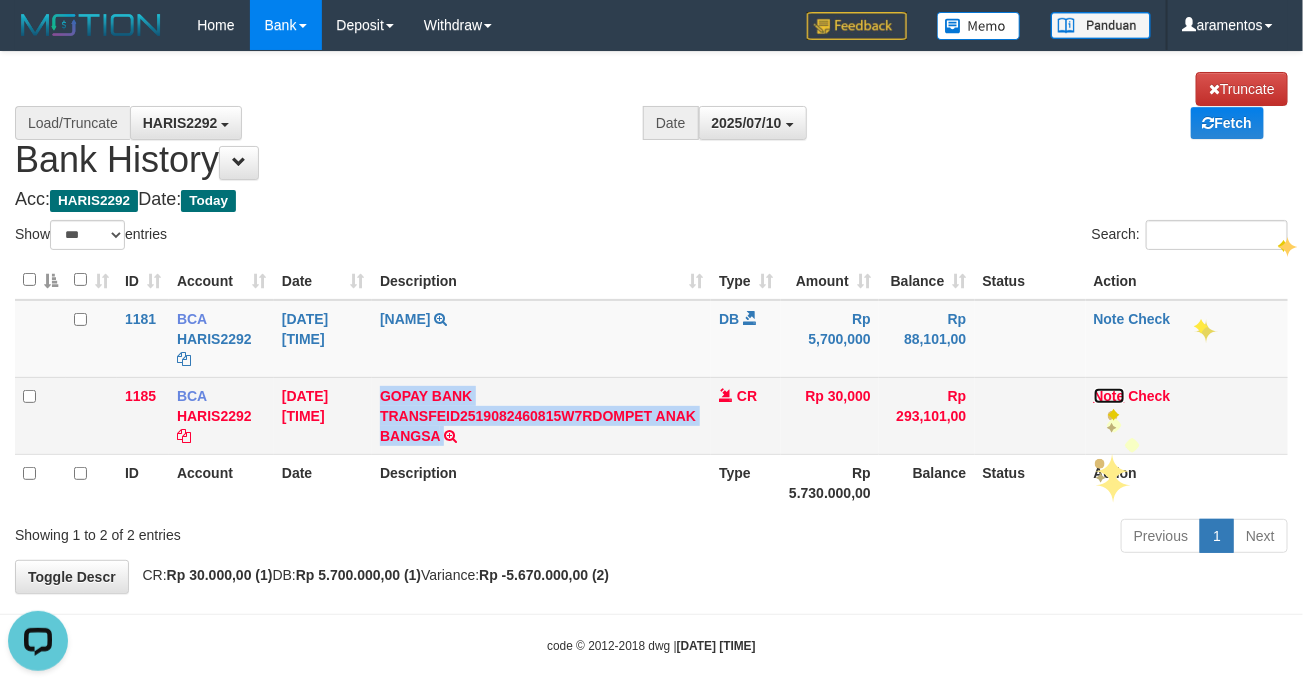 click on "Note" at bounding box center (538, 416) 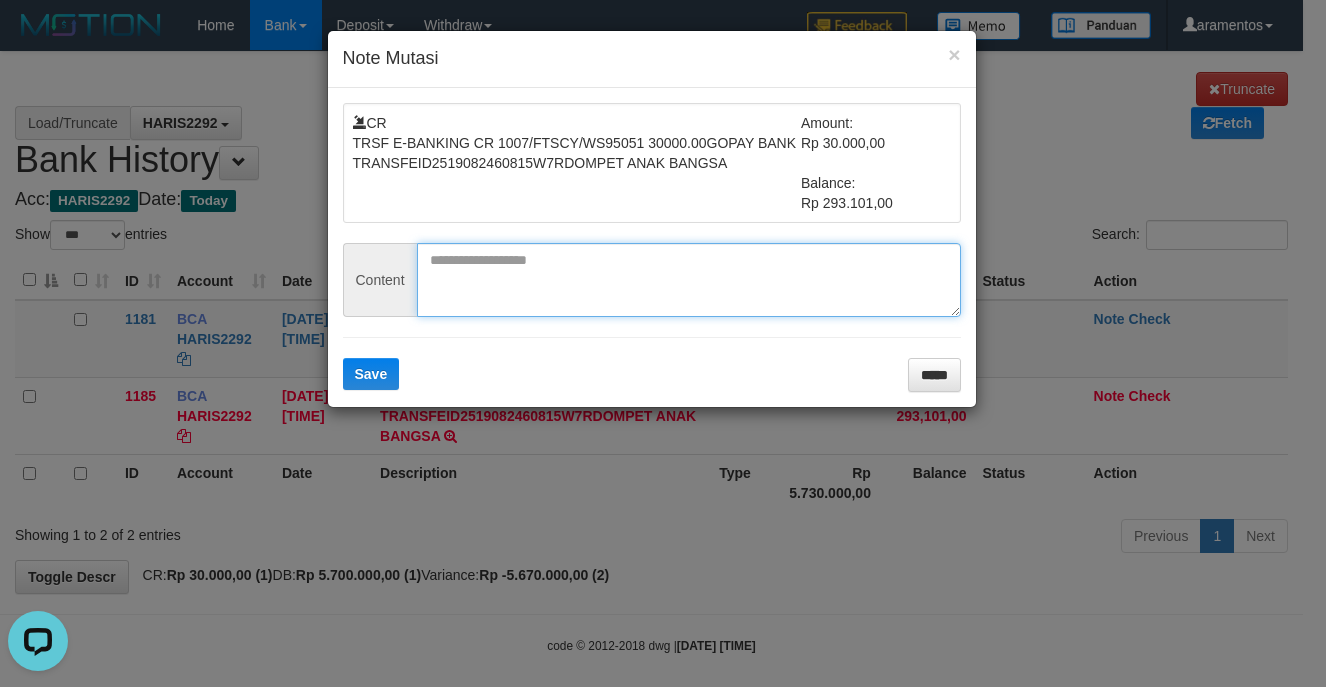 click at bounding box center (689, 280) 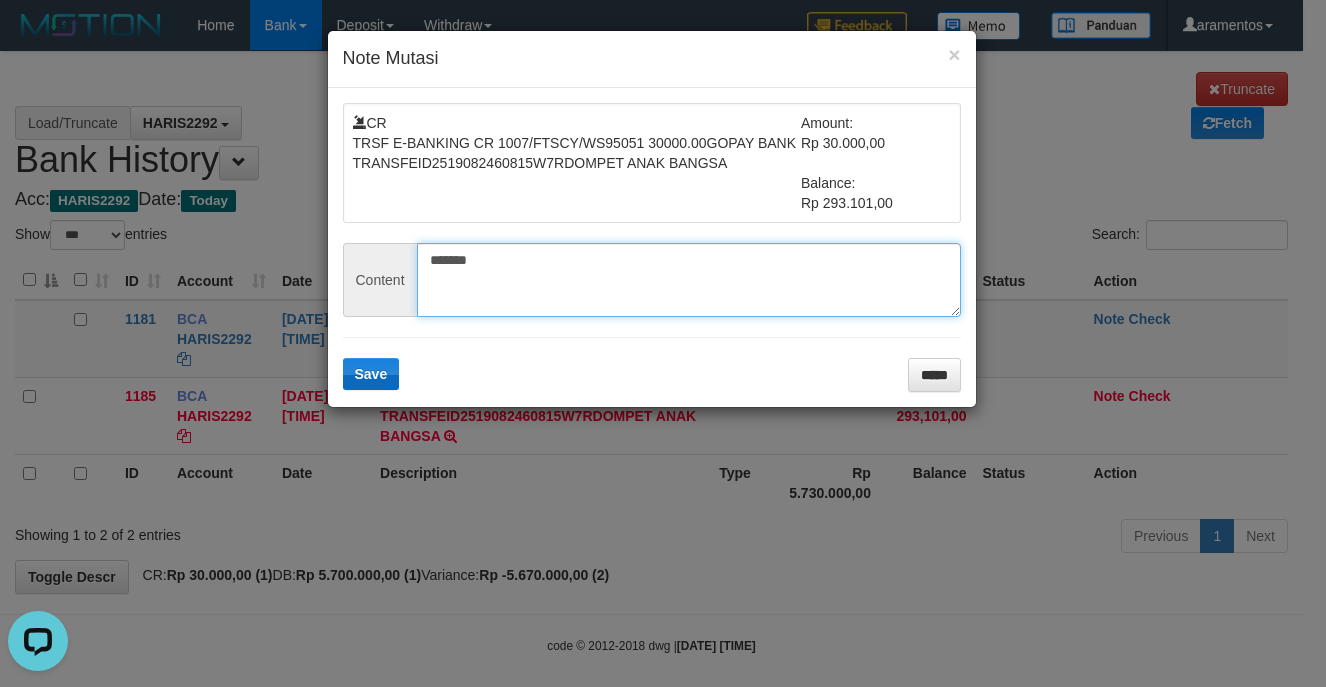 type on "*******" 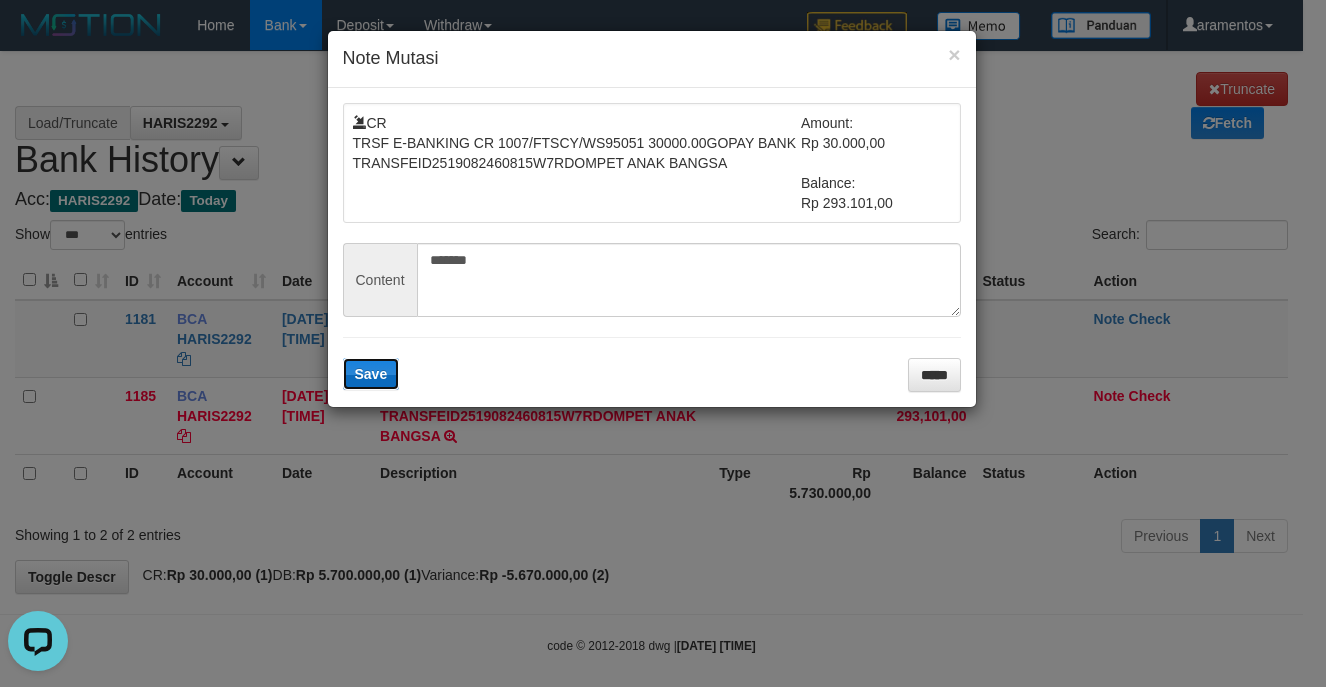 click on "Save" at bounding box center [371, 374] 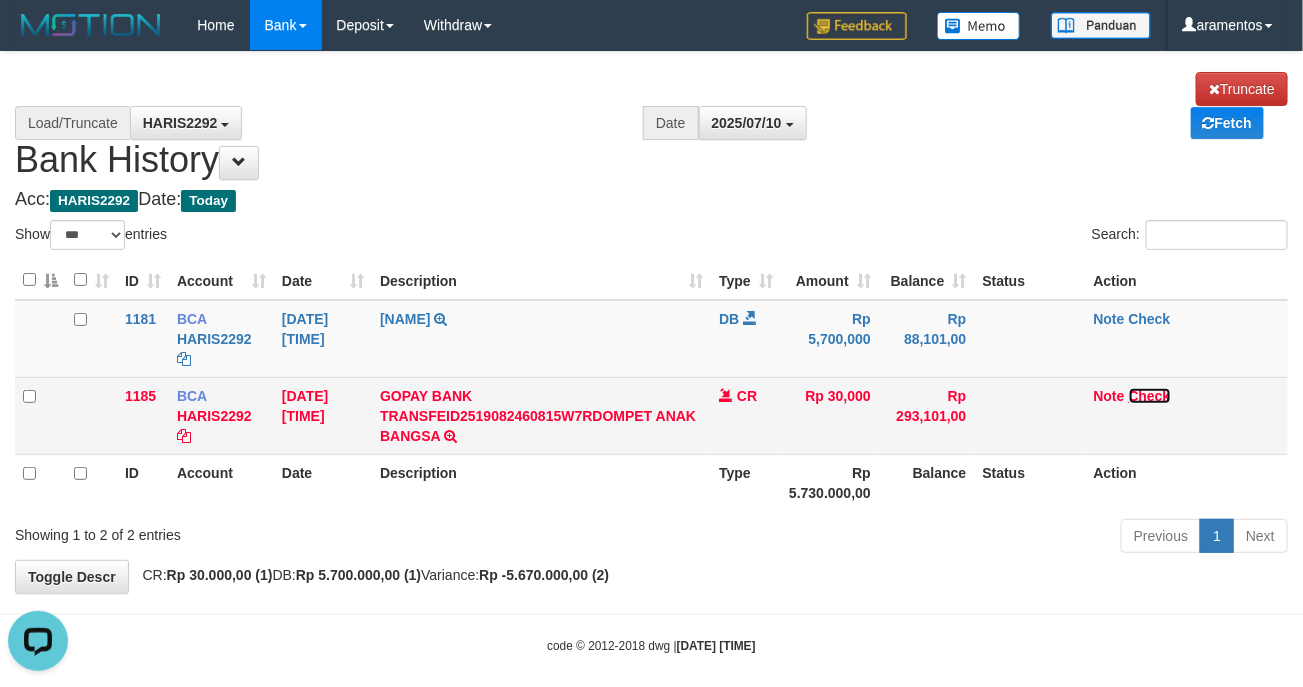 click on "Check" at bounding box center (214, 416) 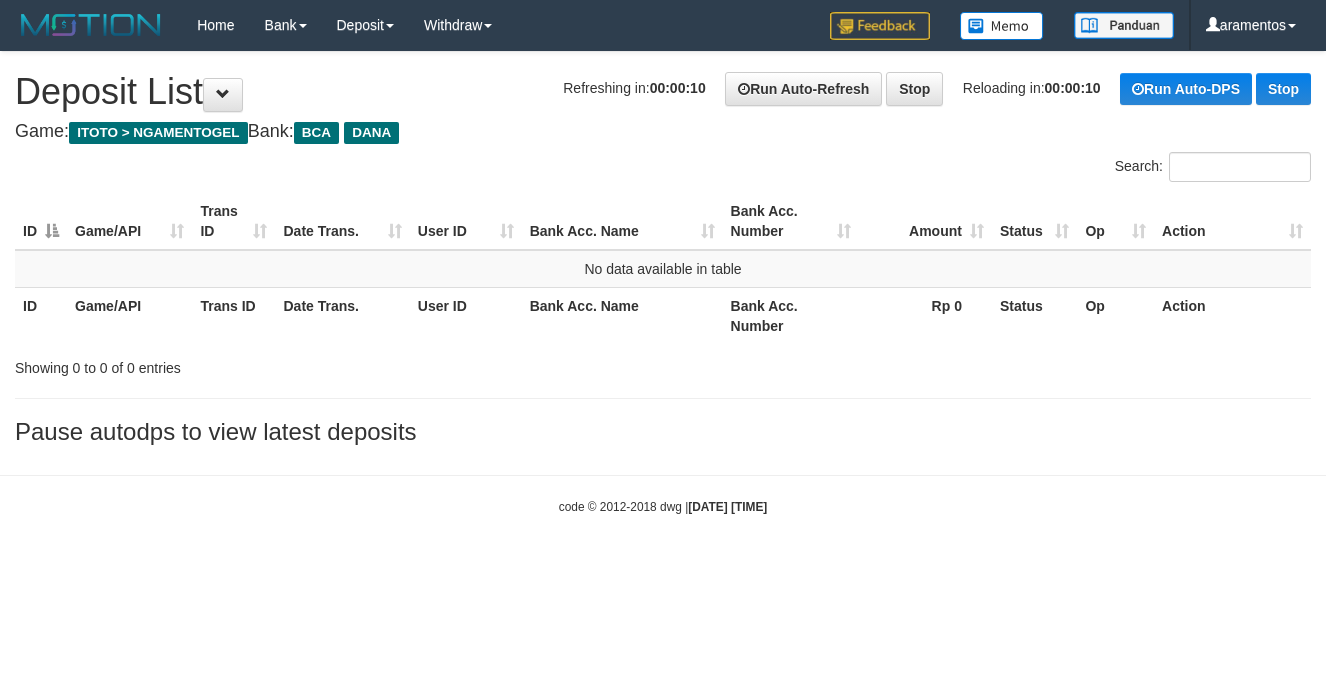 scroll, scrollTop: 0, scrollLeft: 0, axis: both 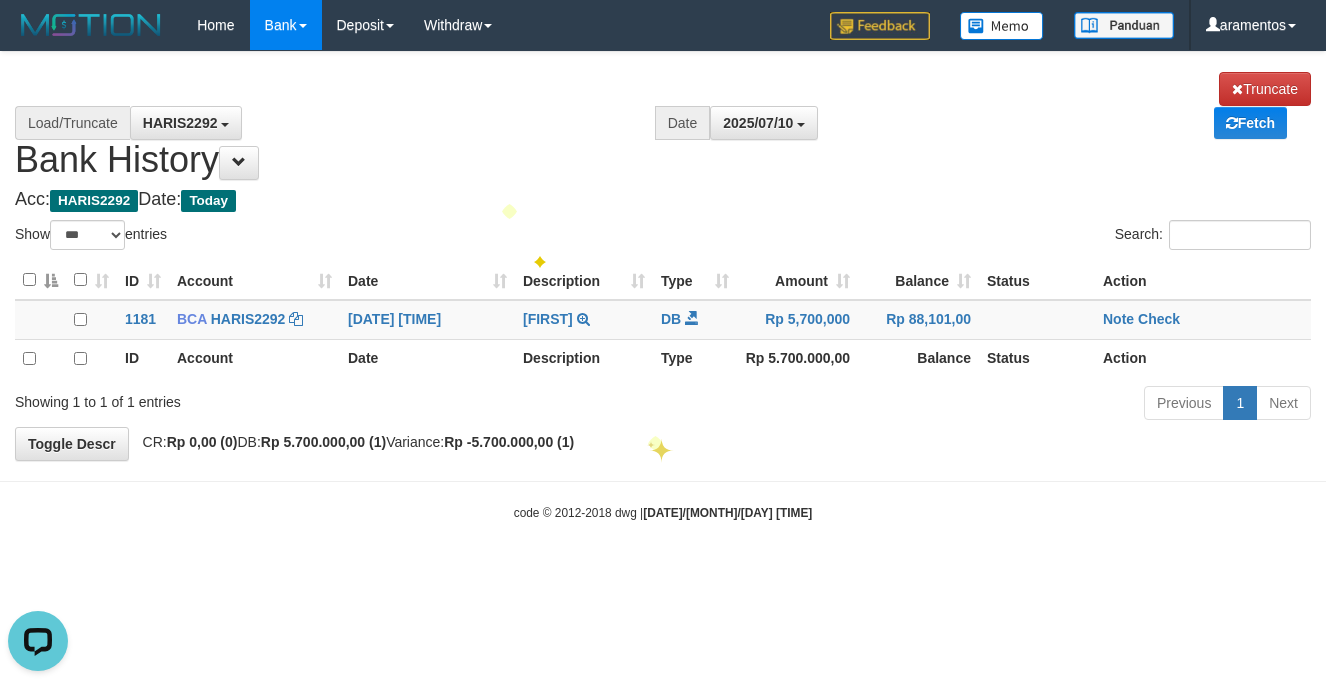 click on "**********" at bounding box center [663, 256] 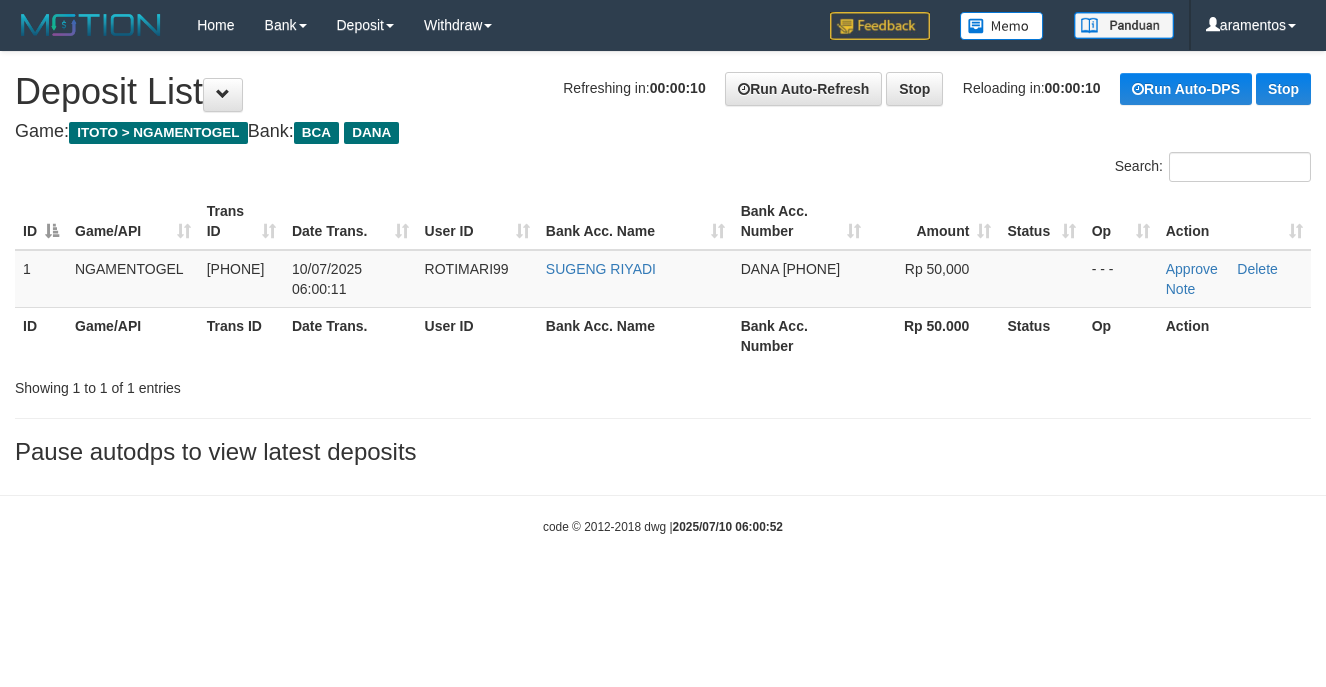 scroll, scrollTop: 0, scrollLeft: 0, axis: both 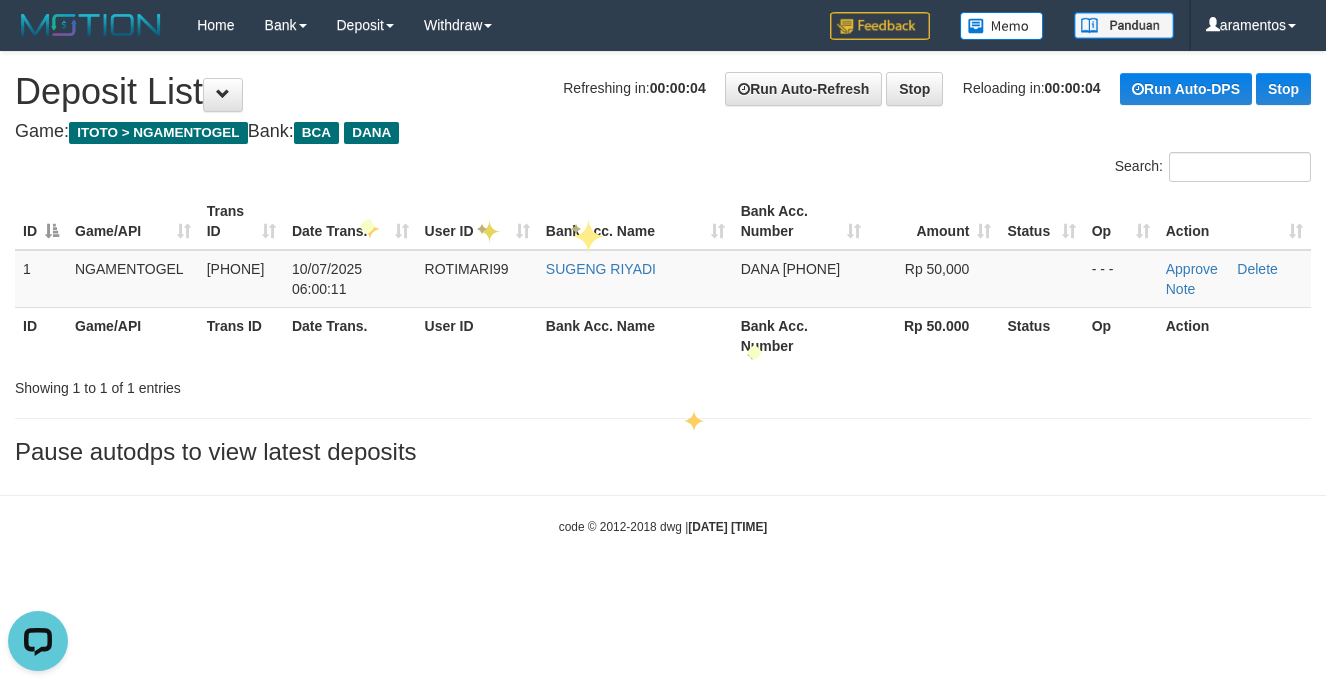 click on "**********" at bounding box center [663, 263] 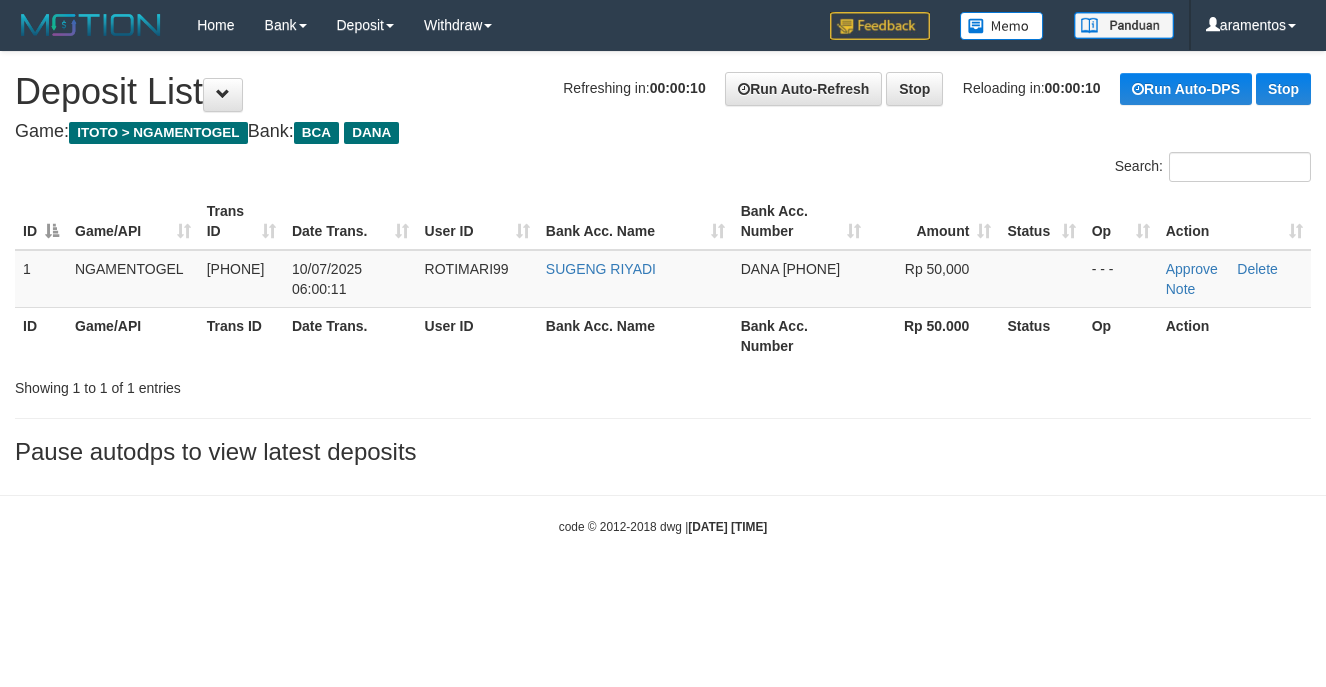 scroll, scrollTop: 0, scrollLeft: 0, axis: both 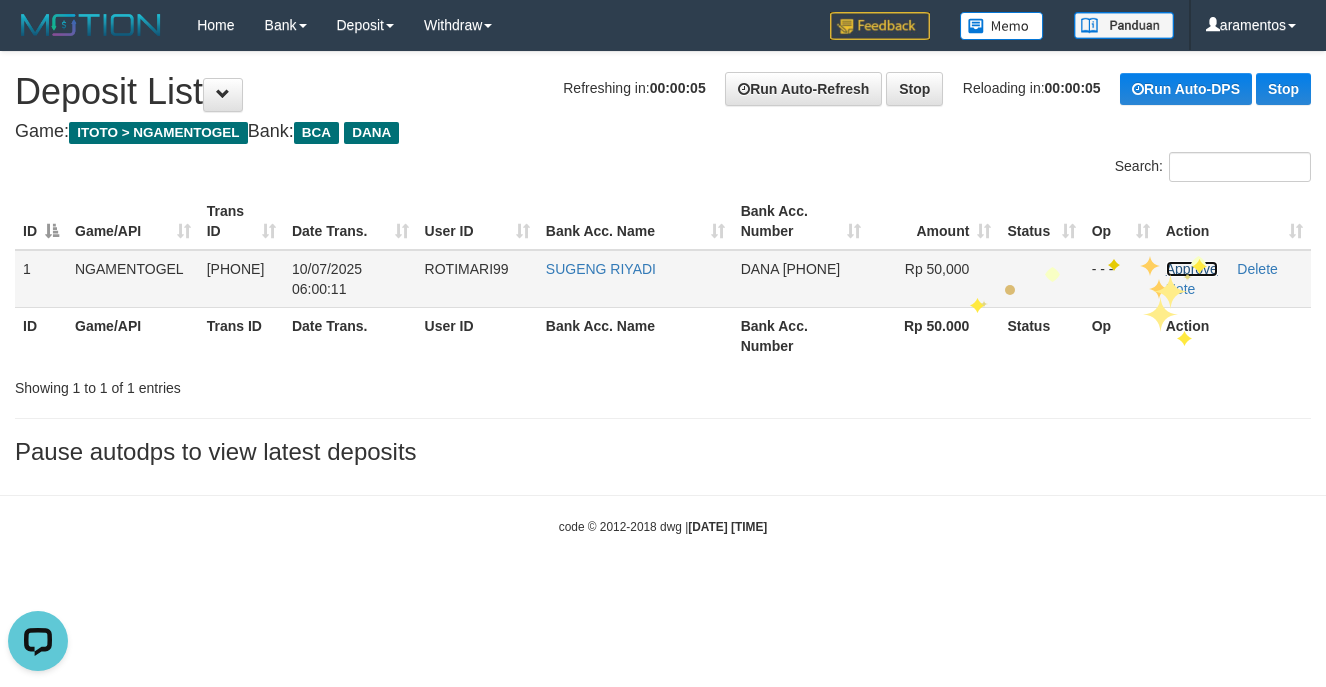 click on "Approve" at bounding box center (1192, 269) 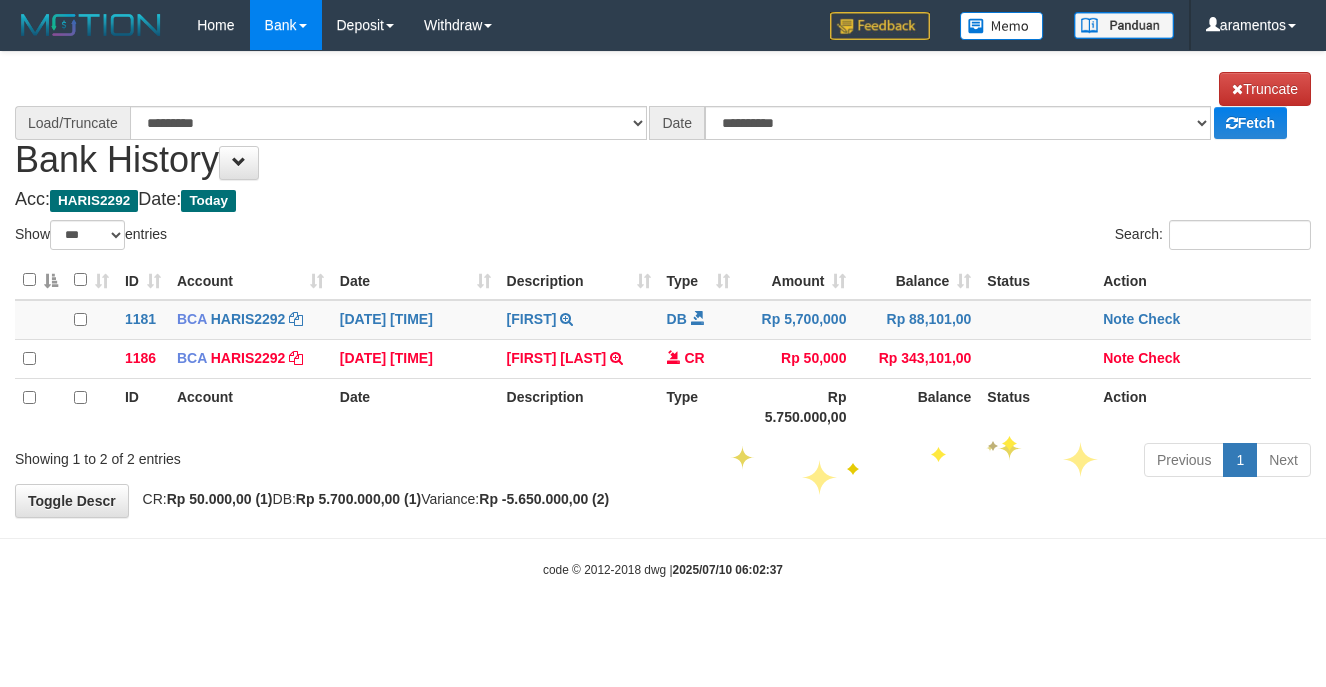scroll, scrollTop: 0, scrollLeft: 0, axis: both 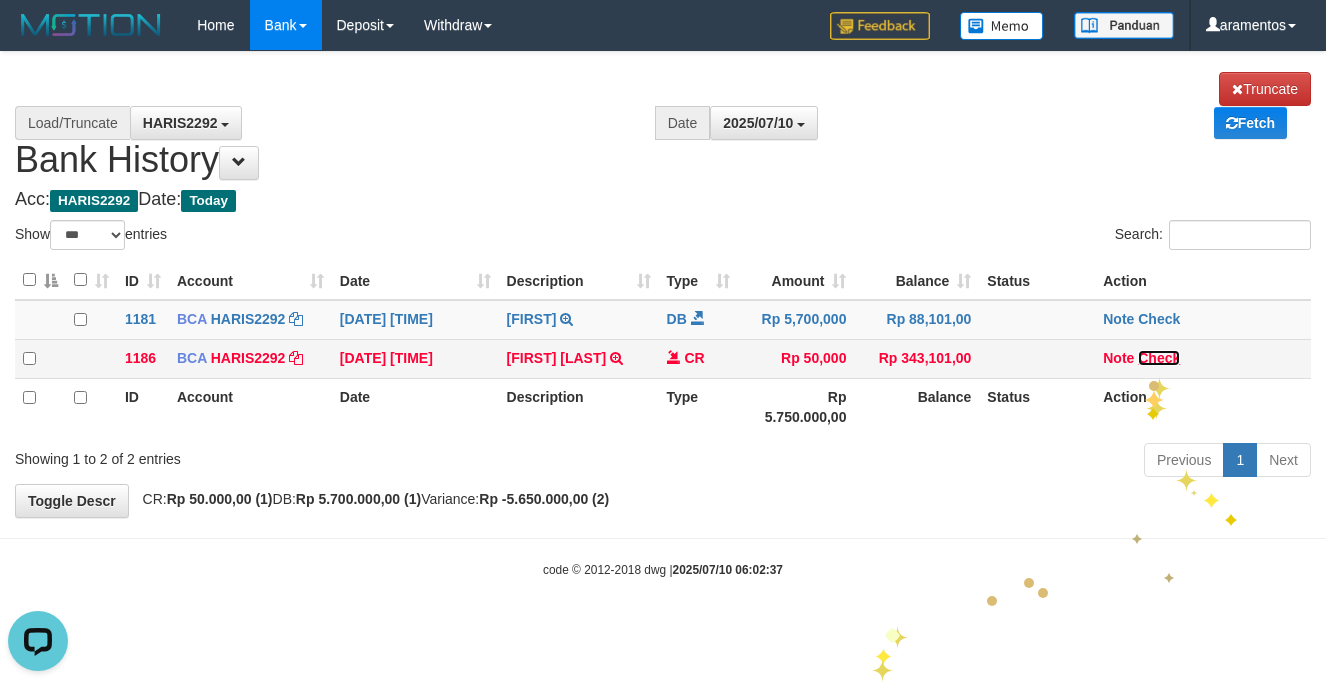 click on "Check" at bounding box center [248, 358] 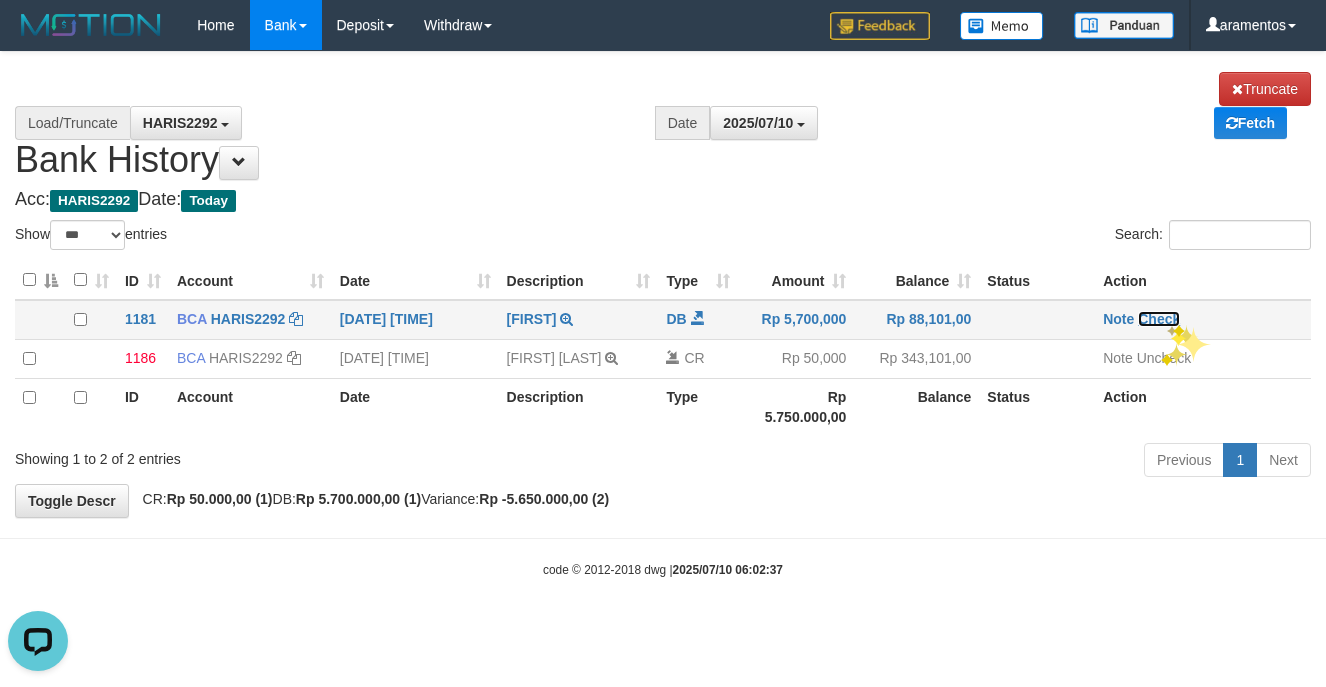 click on "Check" at bounding box center (248, 319) 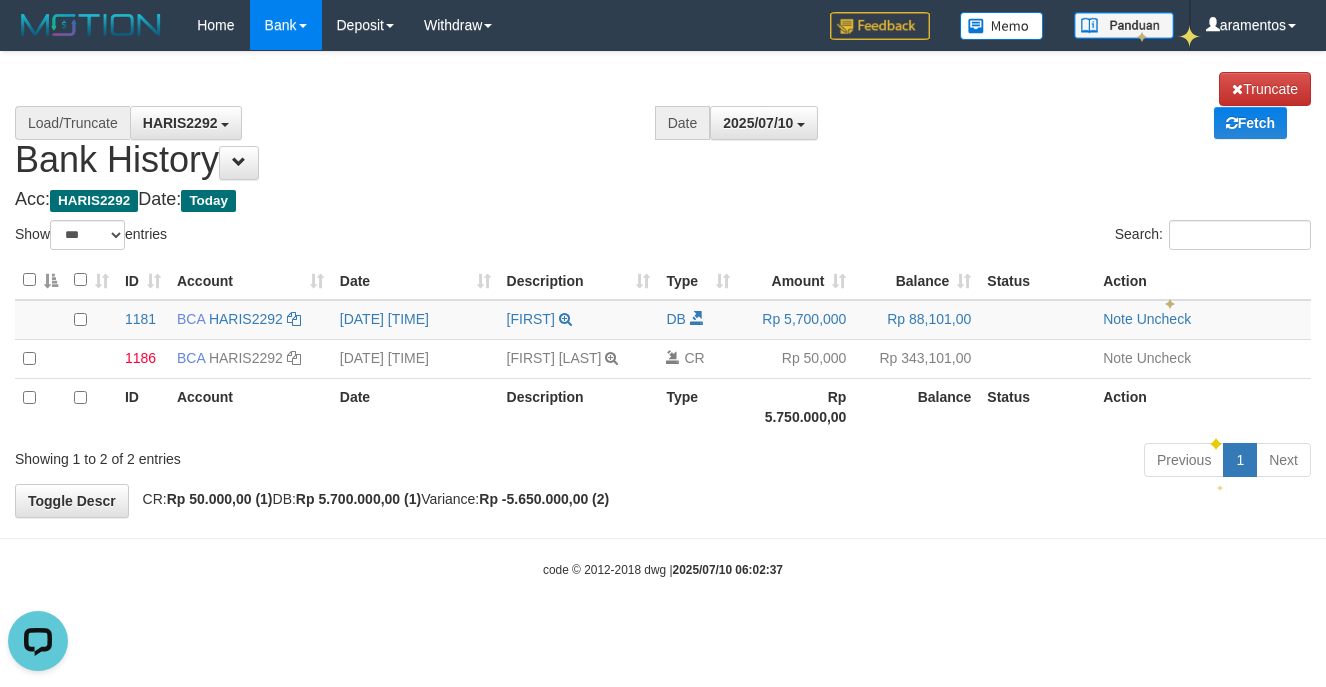 click on "**********" at bounding box center [663, 284] 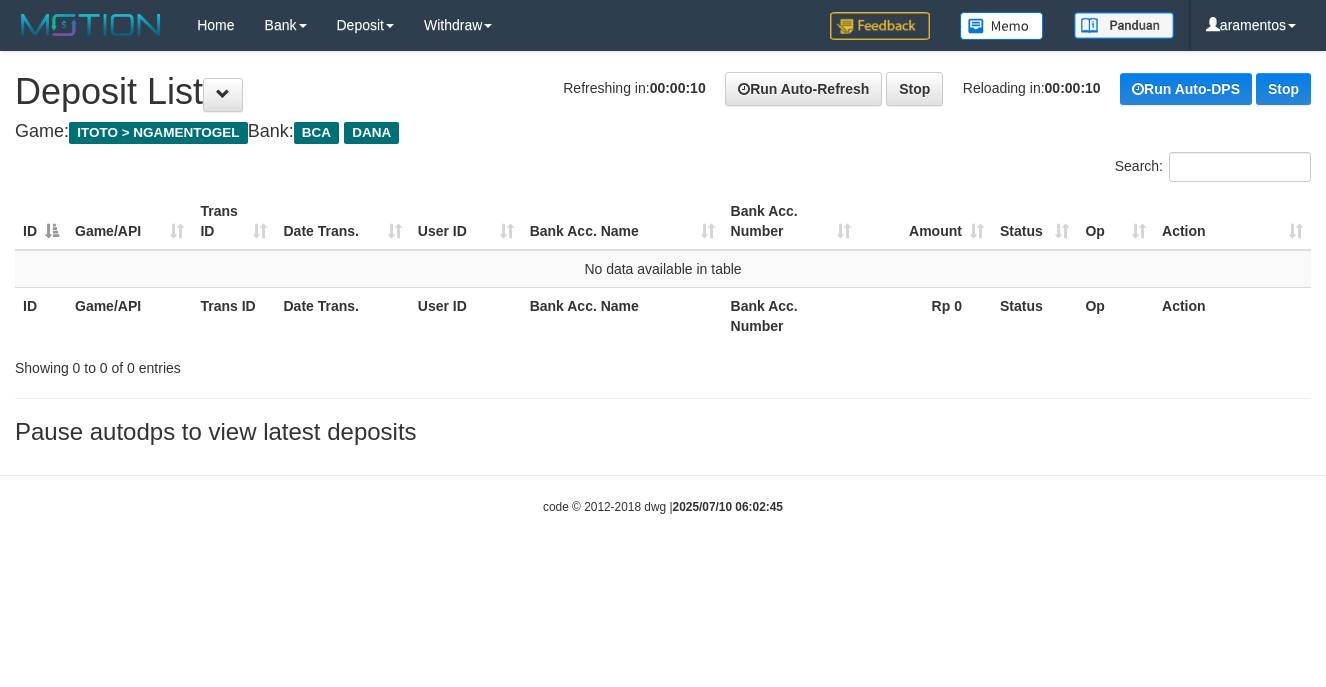 scroll, scrollTop: 0, scrollLeft: 0, axis: both 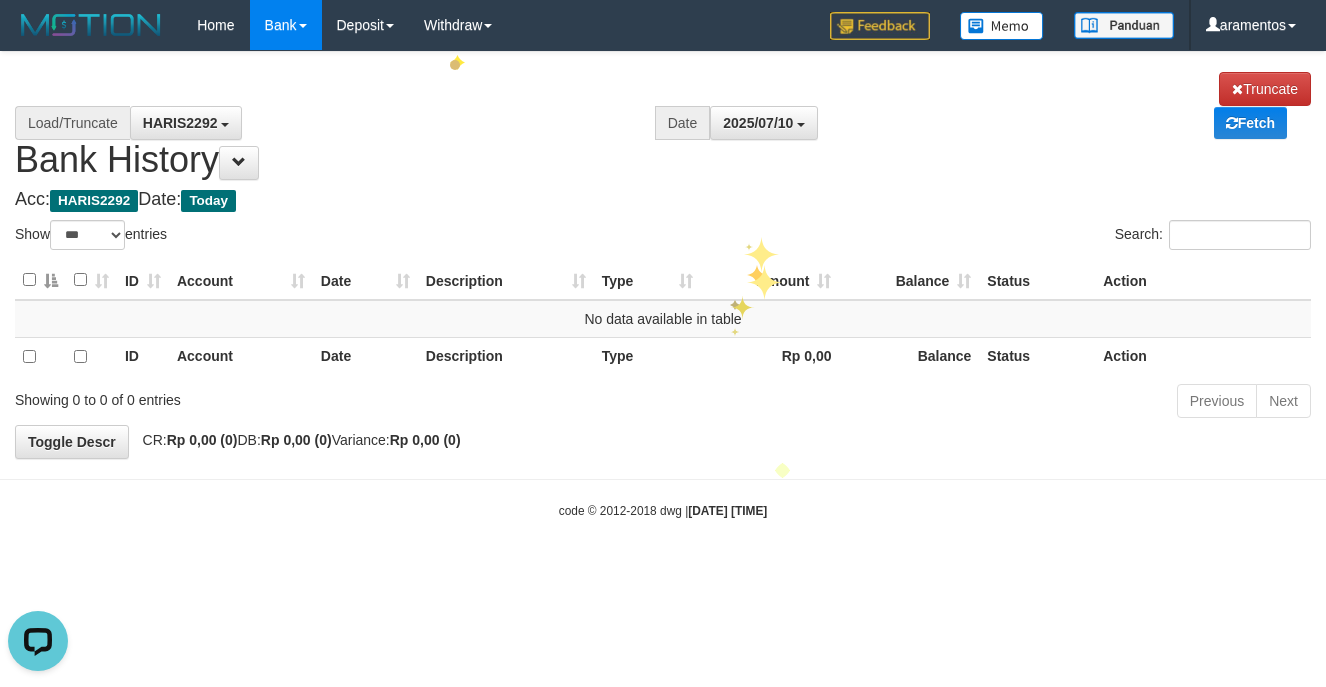click on "code © 2012-2018 dwg |  2025/07/10 06:02:47" at bounding box center (663, 510) 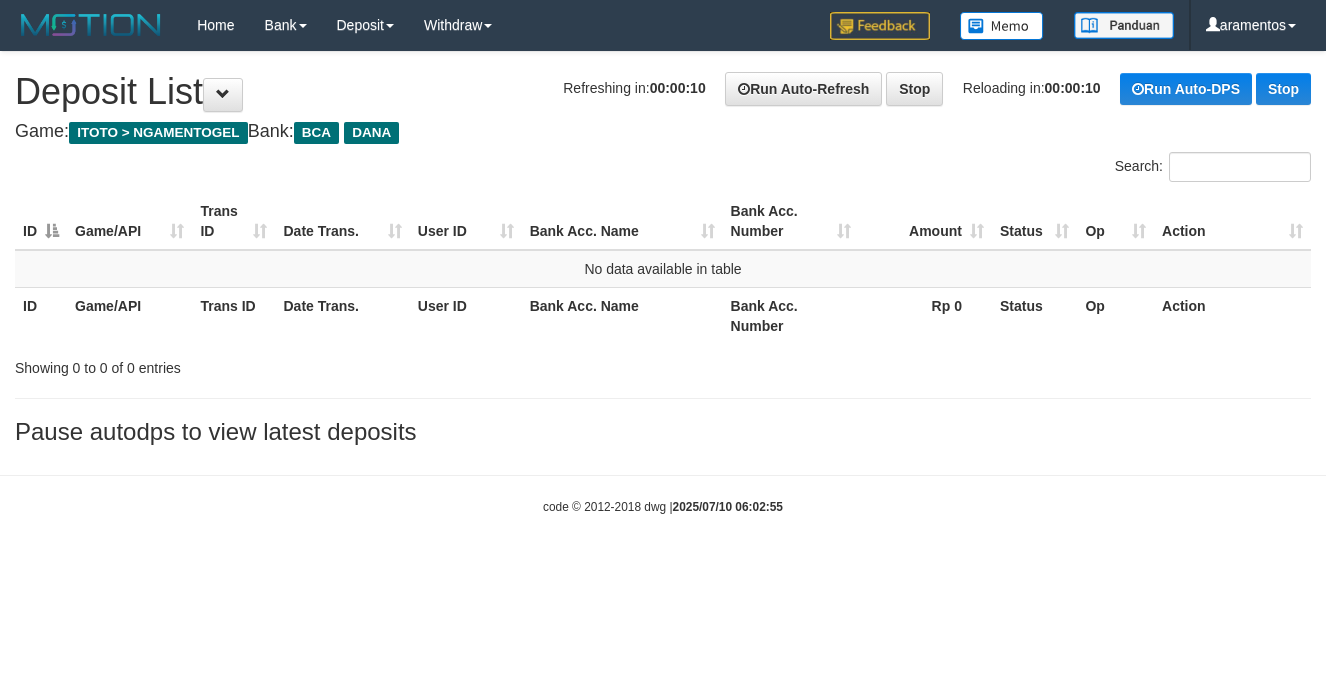 scroll, scrollTop: 0, scrollLeft: 0, axis: both 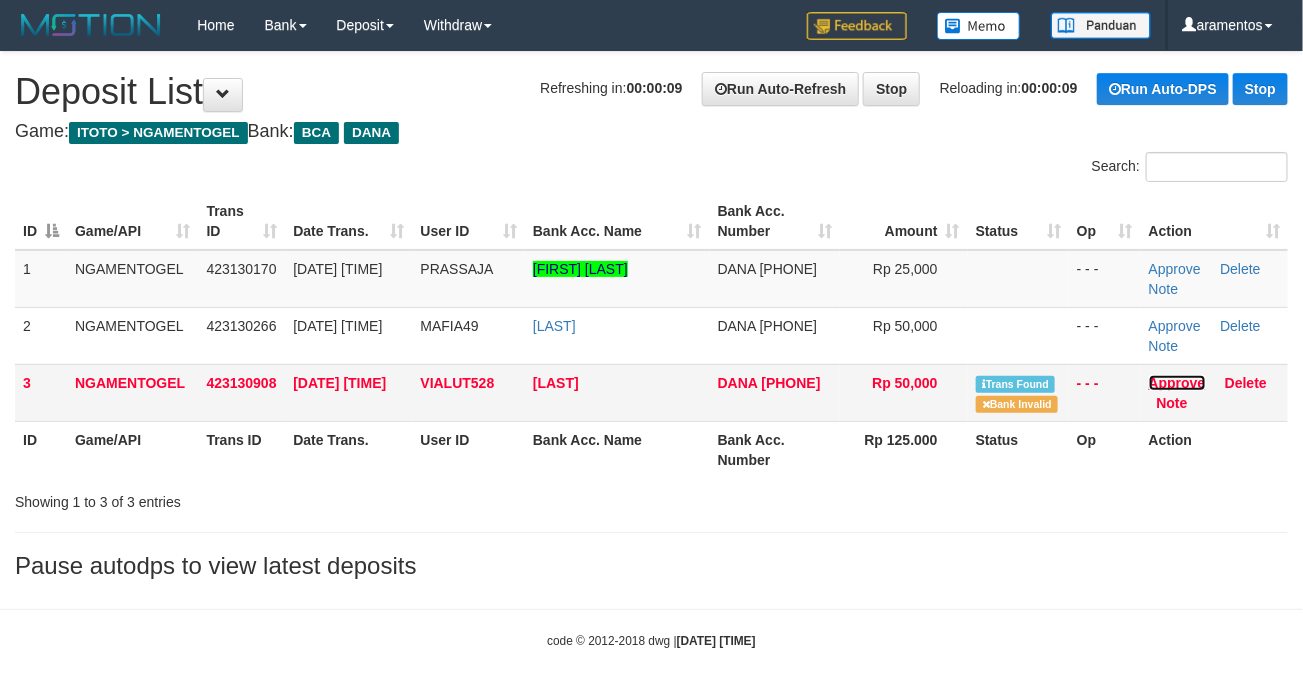 click on "Approve" at bounding box center (1177, 383) 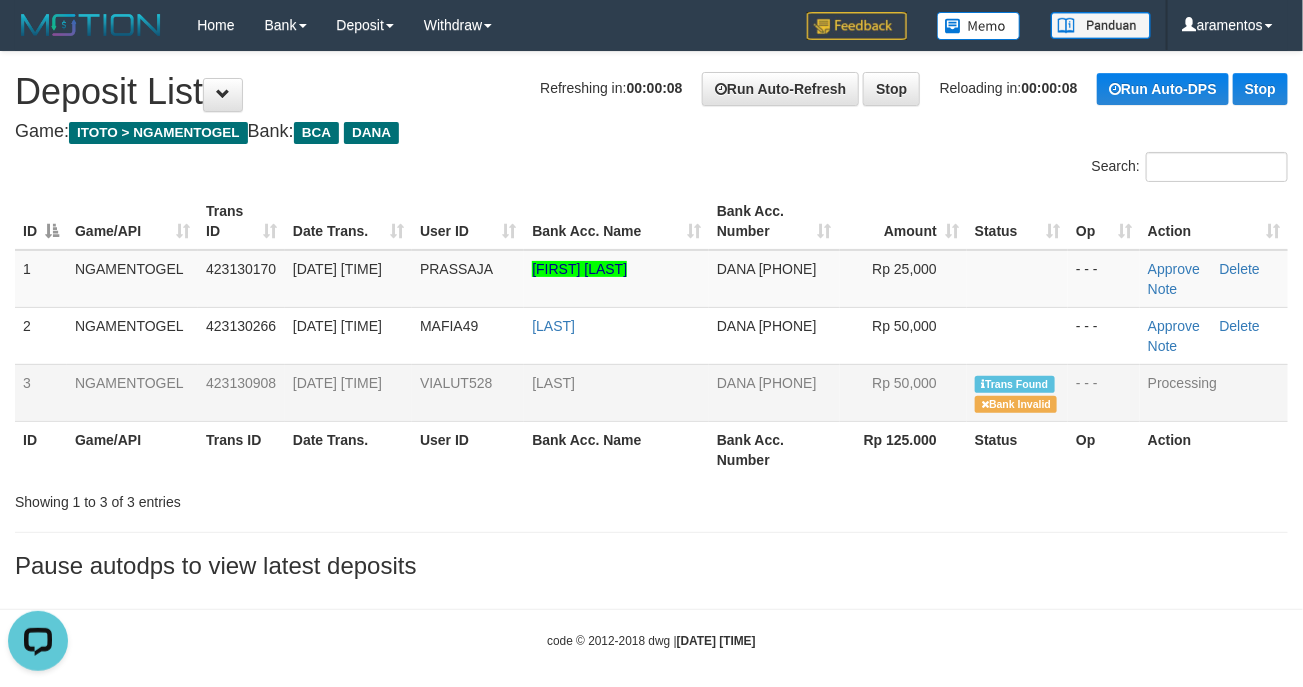 scroll, scrollTop: 0, scrollLeft: 0, axis: both 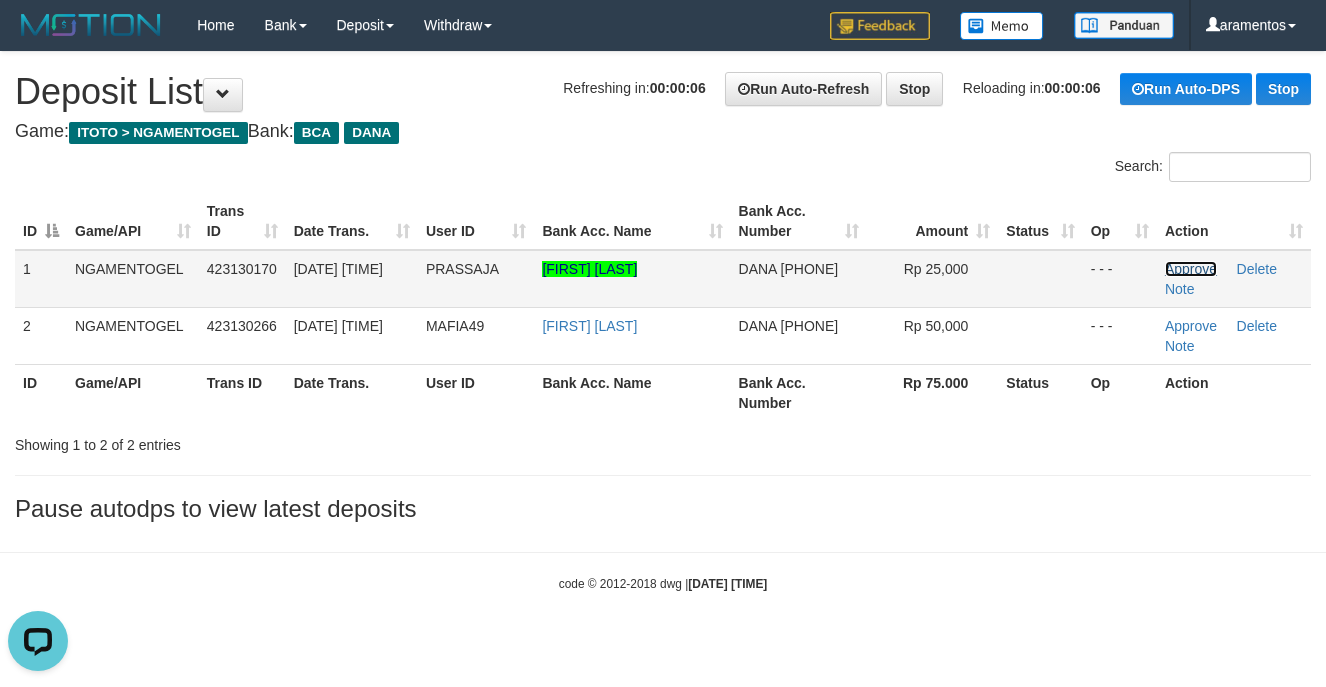 click on "Approve" at bounding box center (1191, 269) 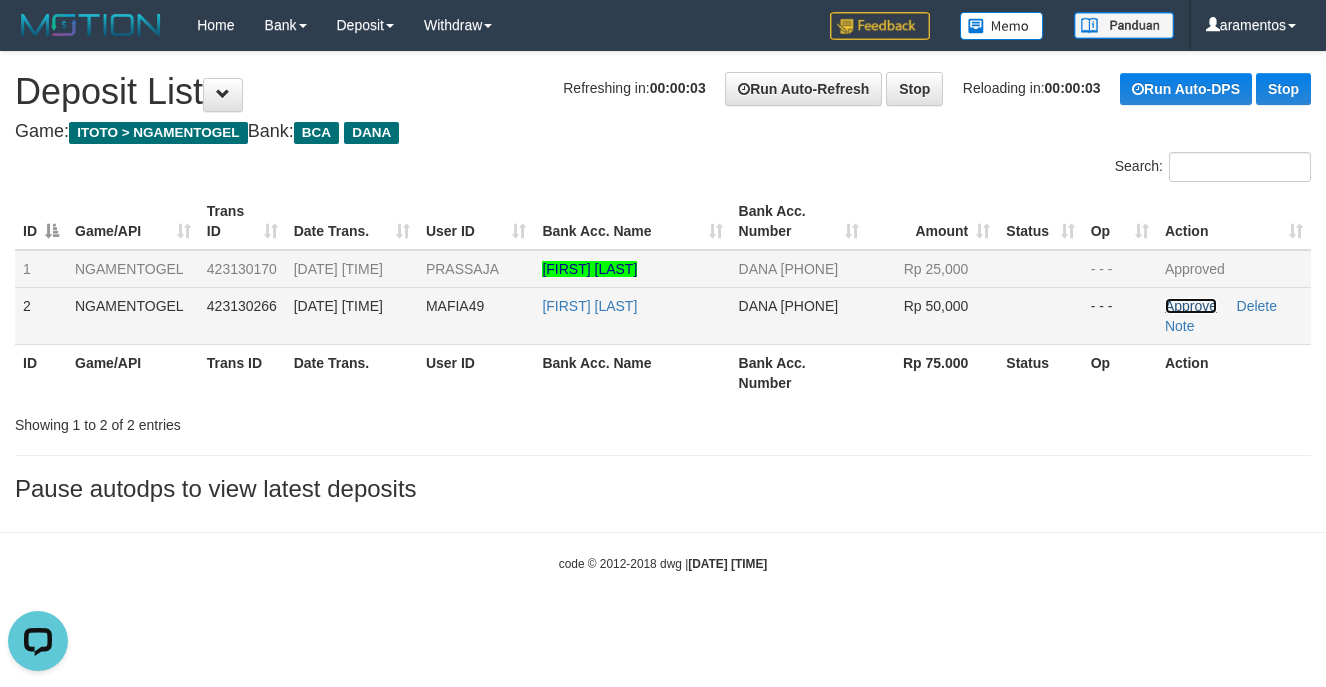 click on "Approve" at bounding box center (1191, 306) 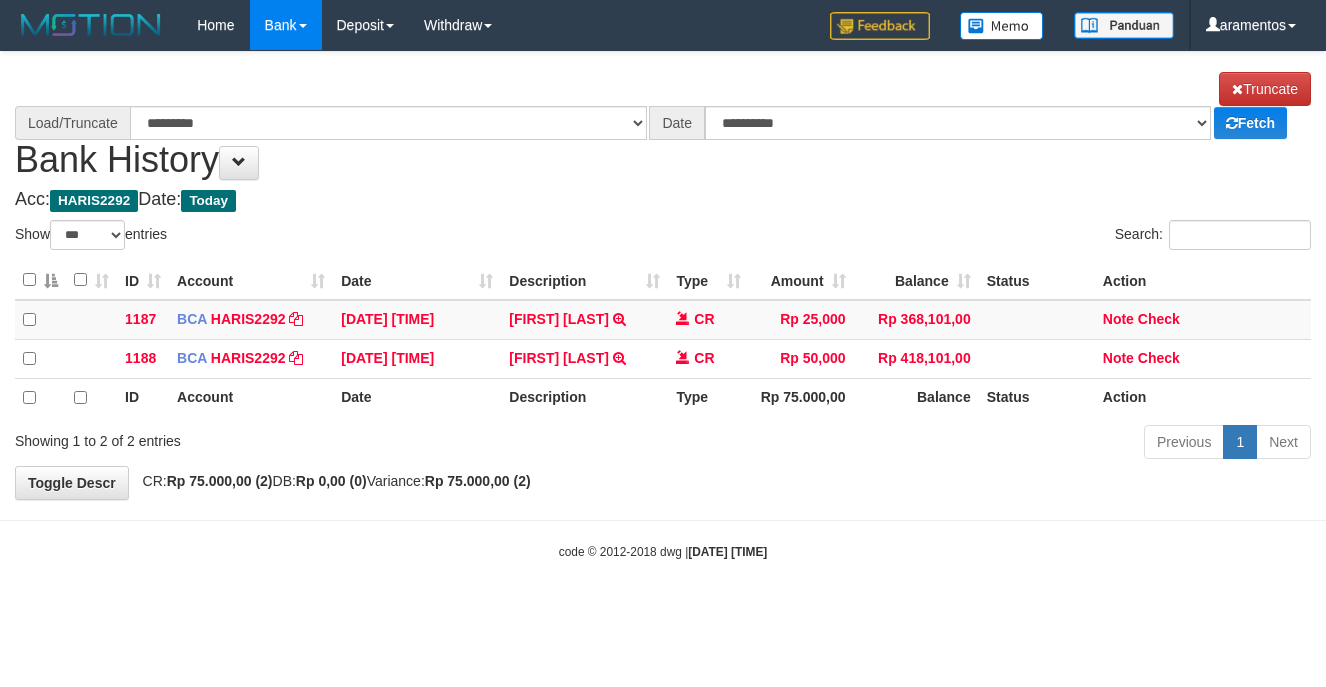 scroll, scrollTop: 0, scrollLeft: 0, axis: both 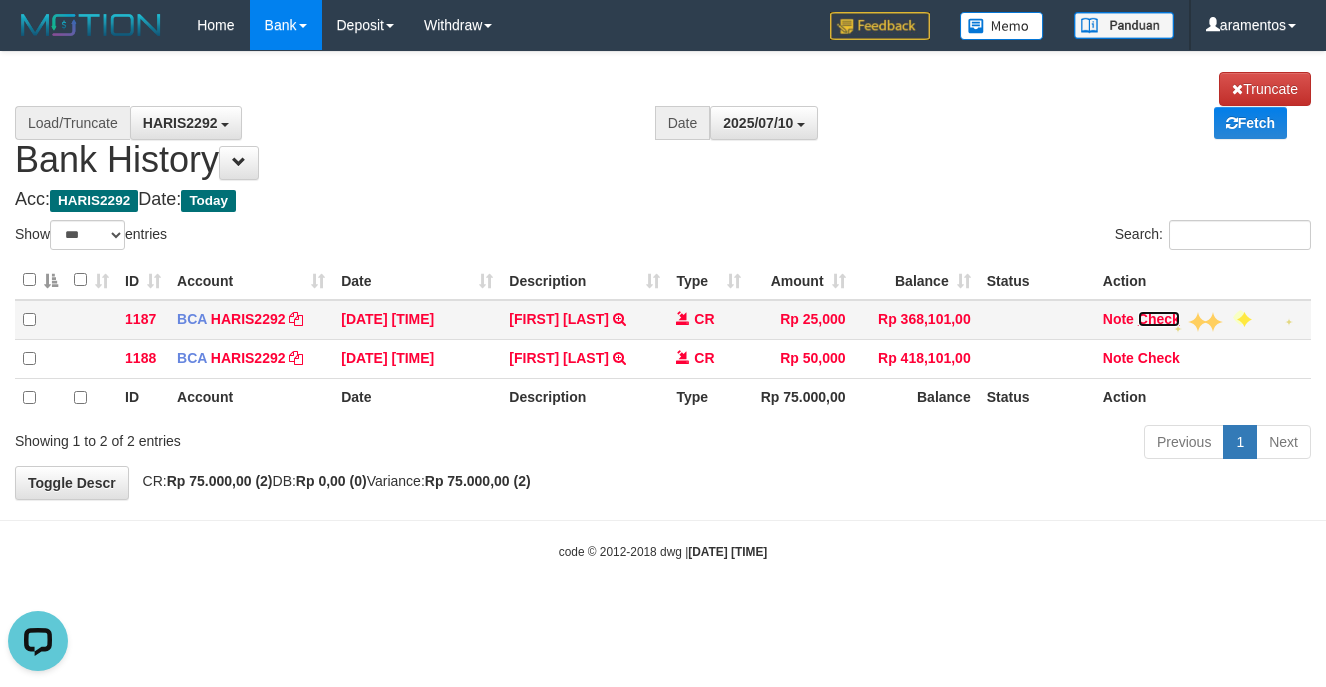 click on "Check" at bounding box center (248, 319) 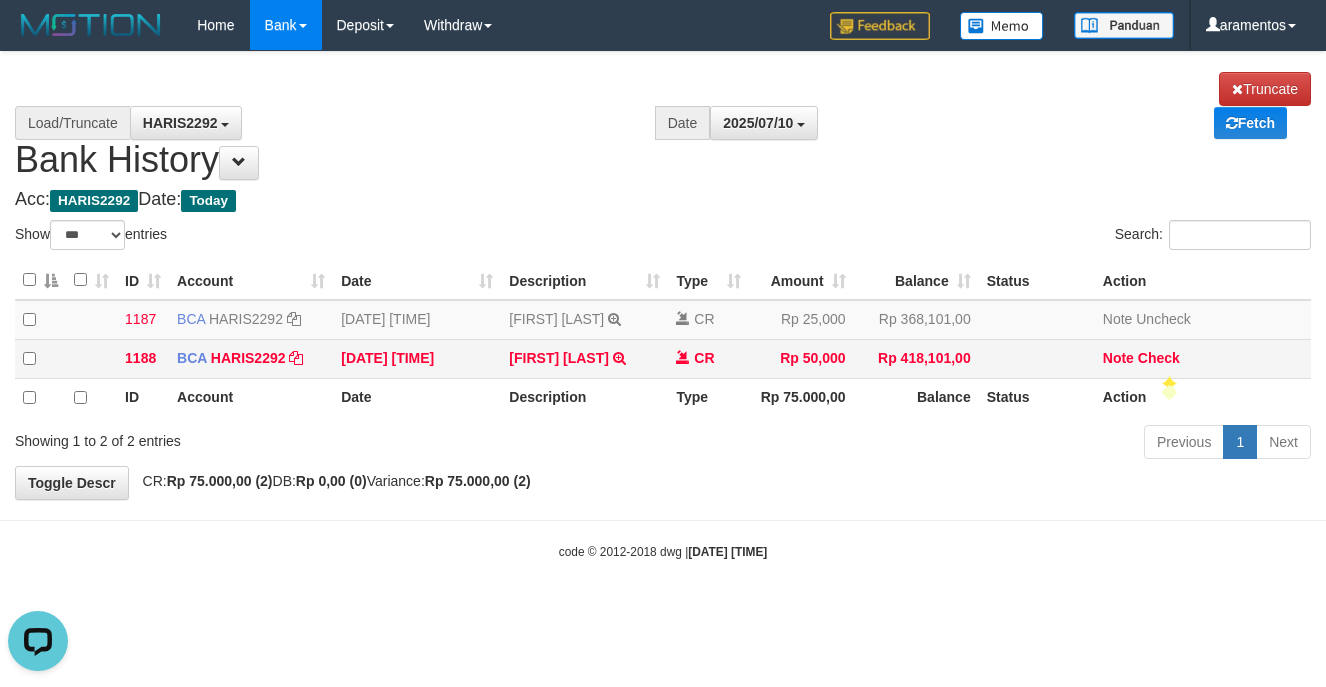 click on "Note
Check" at bounding box center (1203, 358) 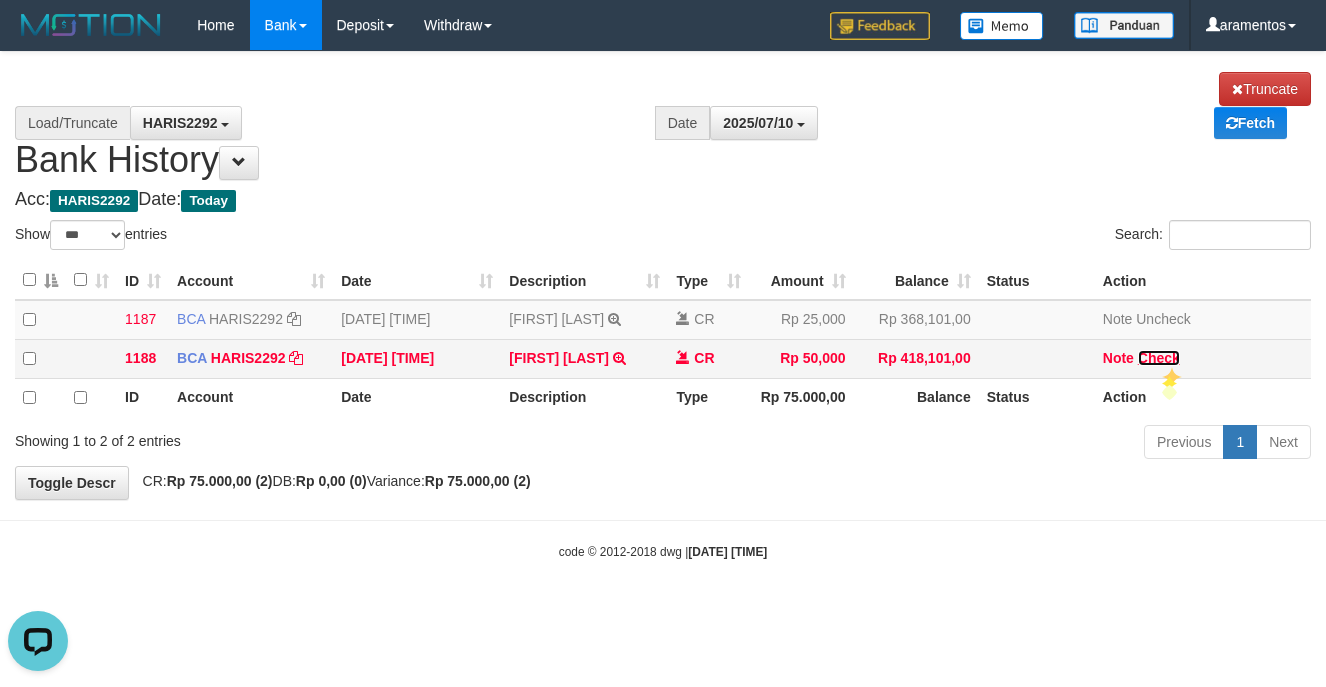 click on "Check" at bounding box center [248, 358] 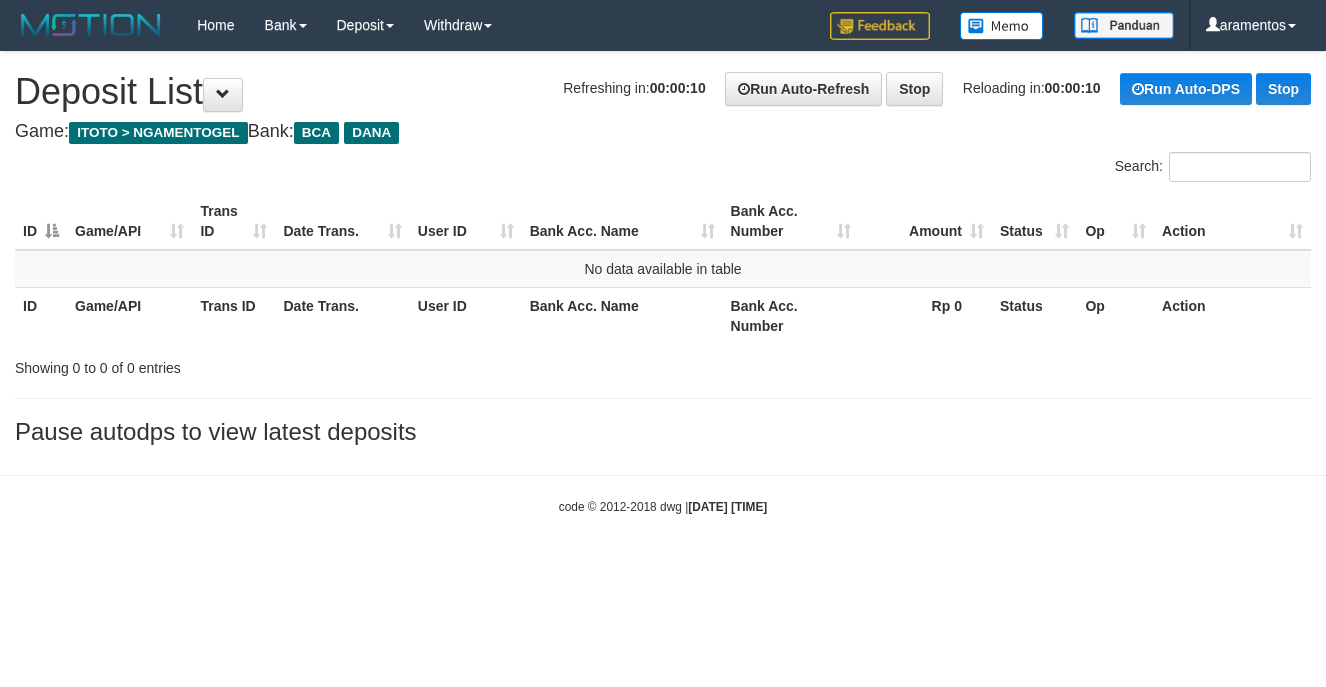 scroll, scrollTop: 0, scrollLeft: 0, axis: both 